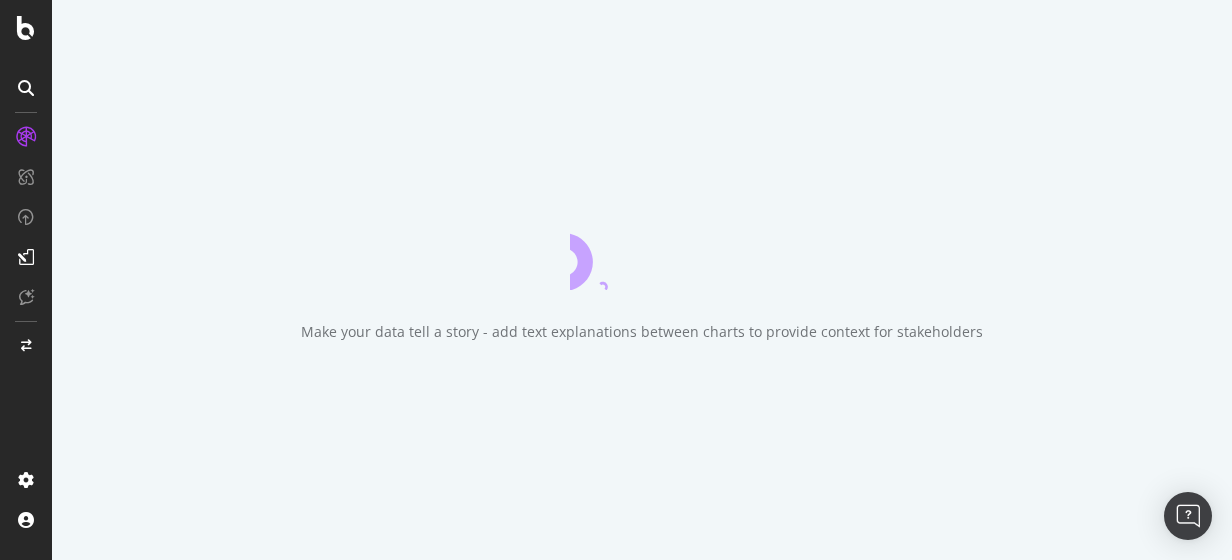 scroll, scrollTop: 0, scrollLeft: 0, axis: both 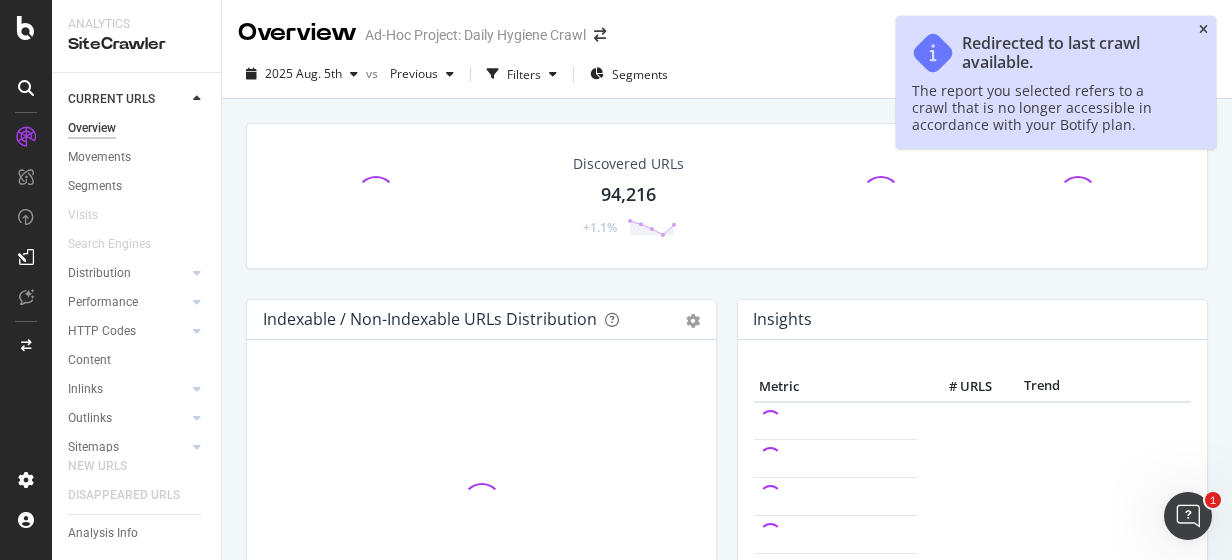 click at bounding box center (1203, 30) 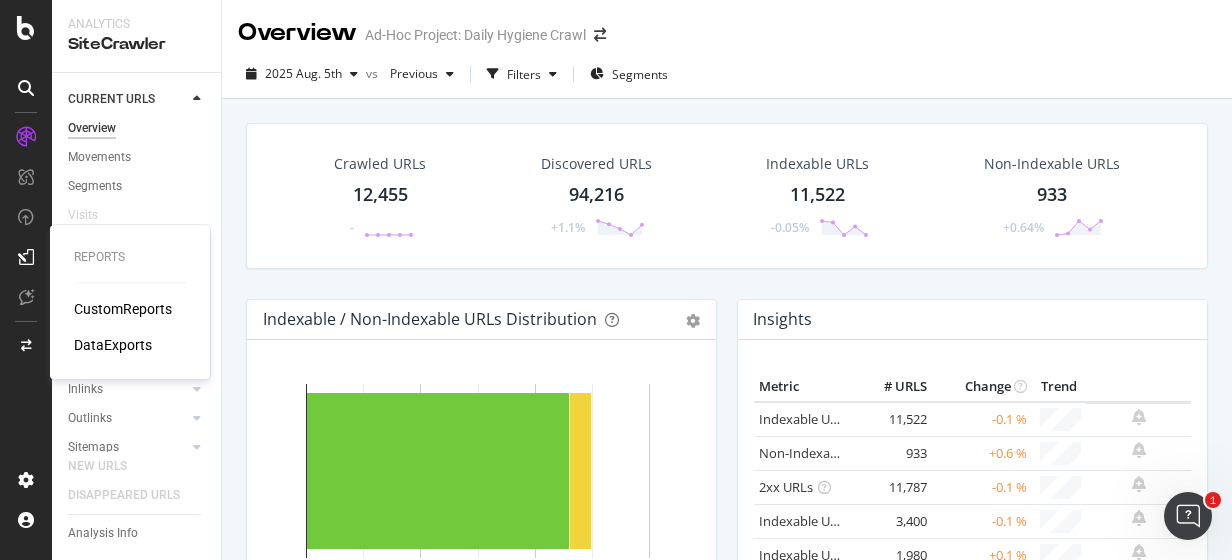 click on "CustomReports" at bounding box center (123, 309) 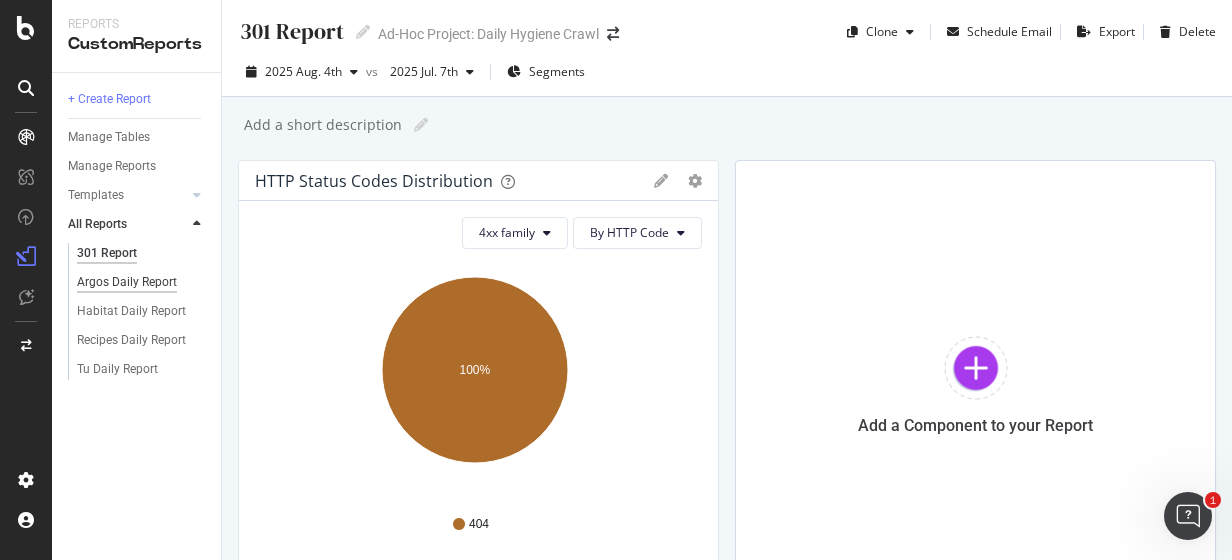 click on "Argos Daily Report" at bounding box center (127, 282) 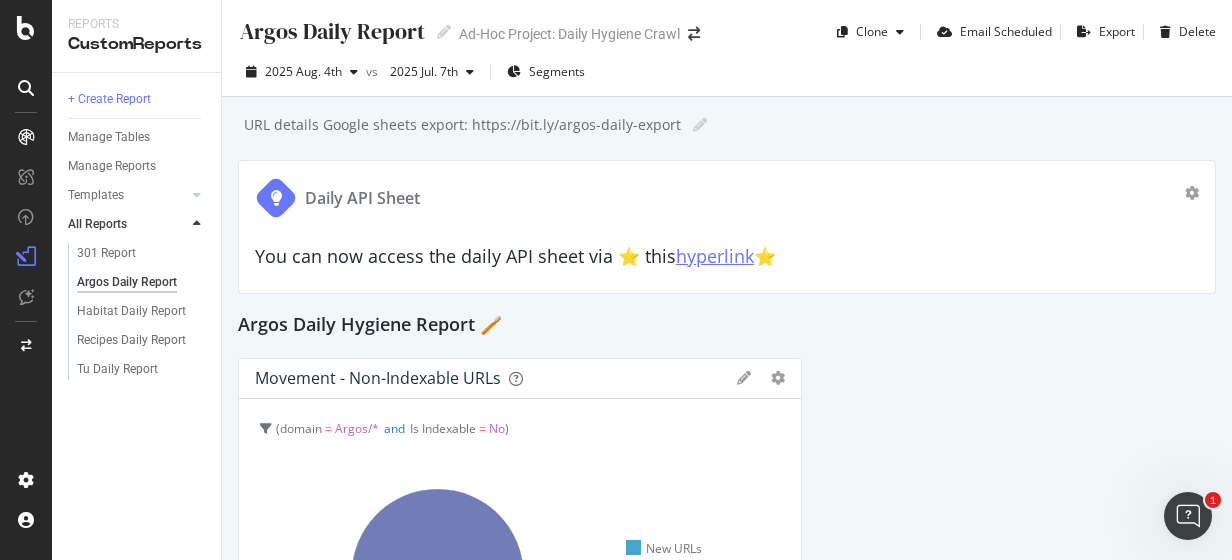 click on "hyperlink" at bounding box center [715, 256] 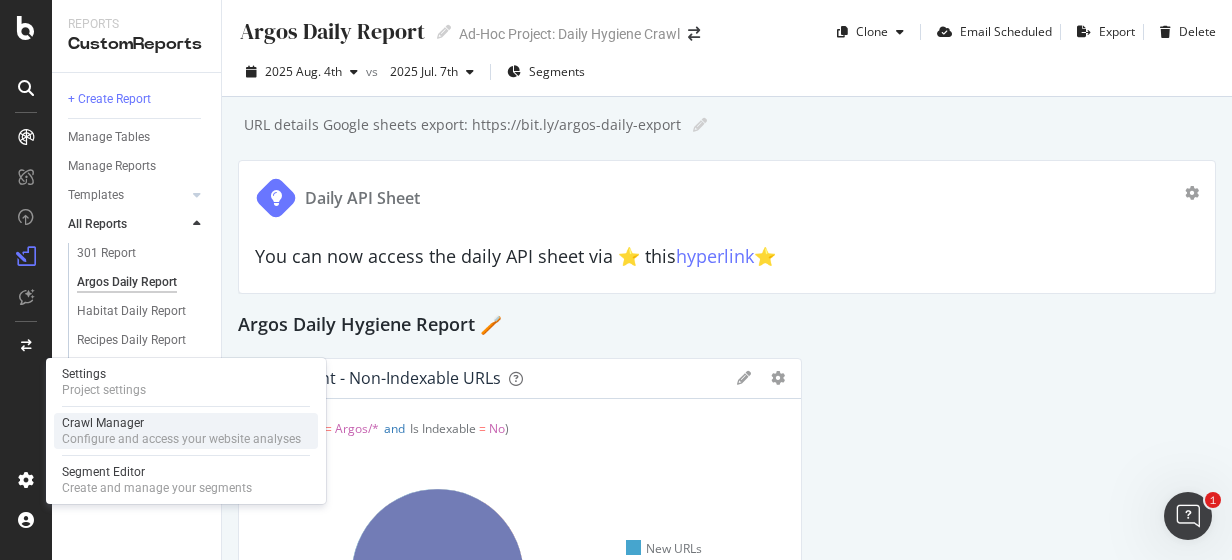 click on "Configure and access your website analyses" at bounding box center (181, 439) 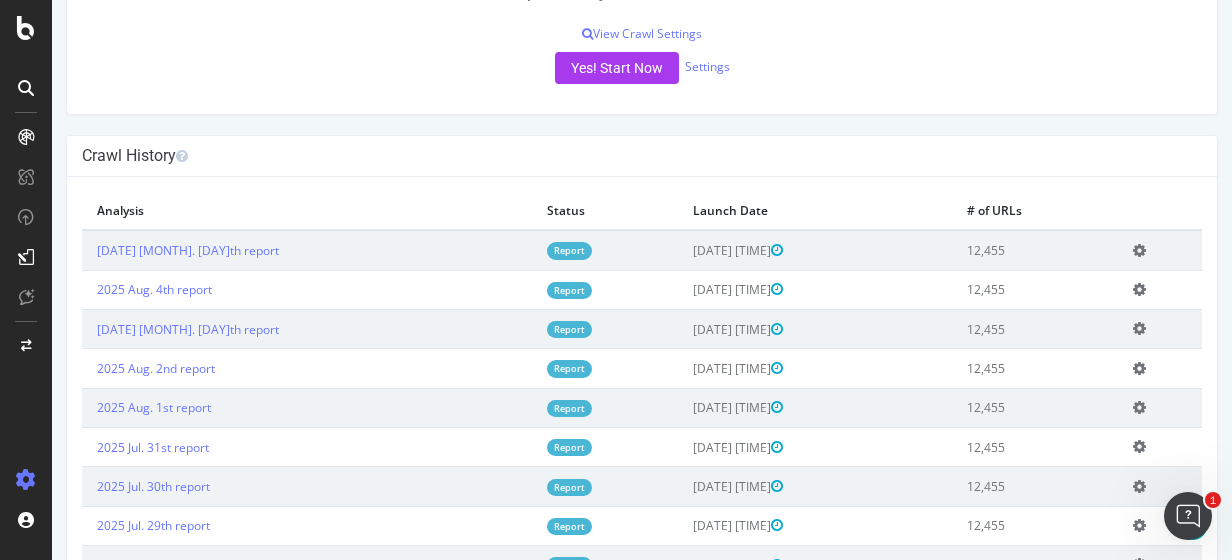 scroll, scrollTop: 488, scrollLeft: 0, axis: vertical 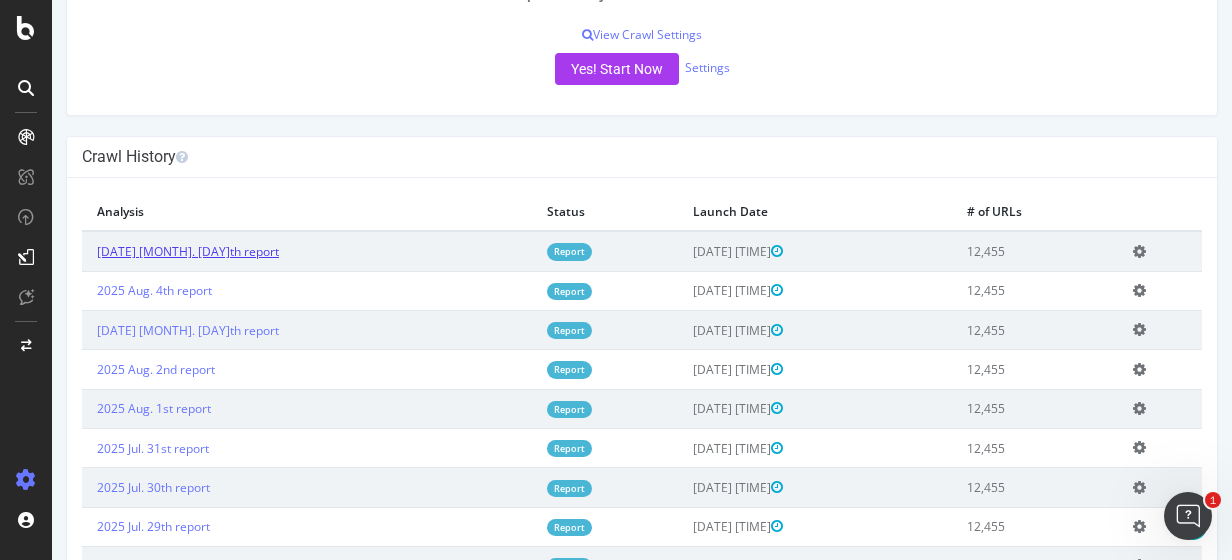 click on "[DATE] [MONTH]. [DAY]th
report" at bounding box center [188, 251] 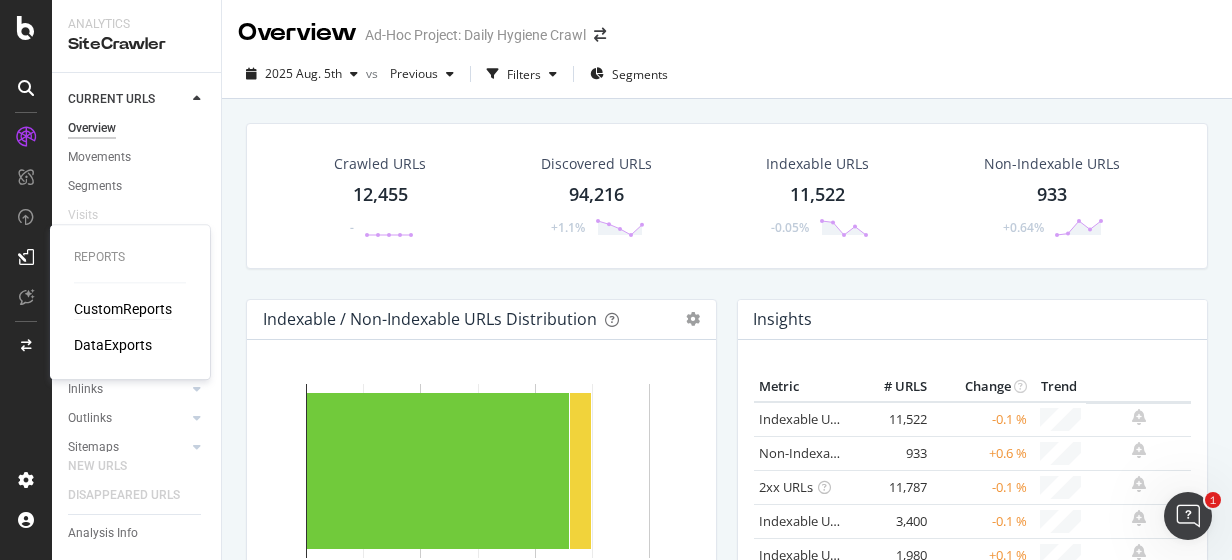 click on "CustomReports" at bounding box center (123, 309) 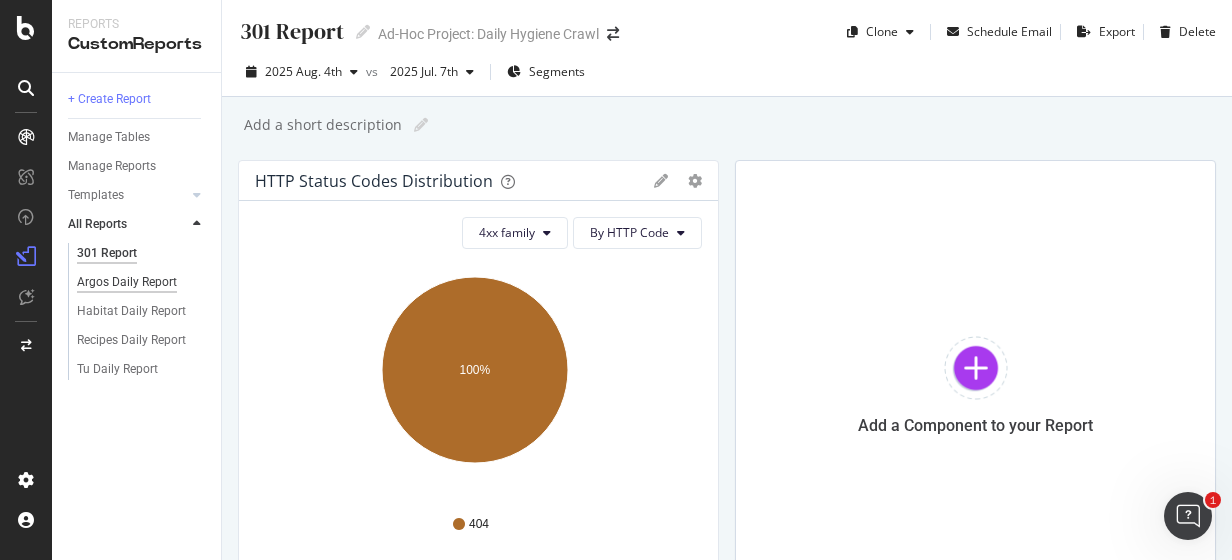 click on "Argos Daily Report" at bounding box center [127, 282] 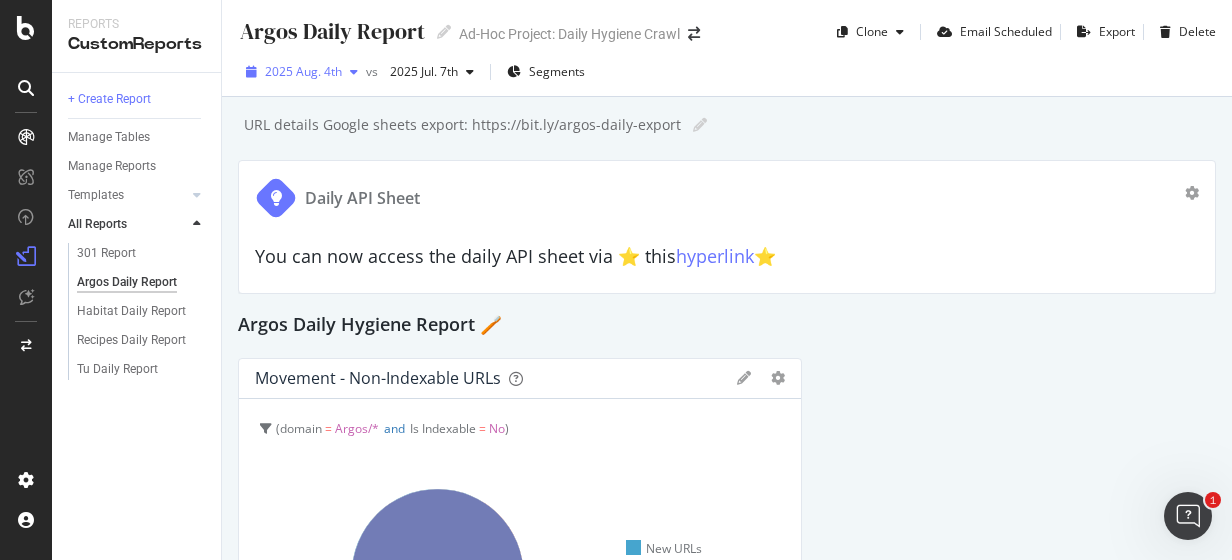 click on "2025 Aug. 4th" at bounding box center [303, 71] 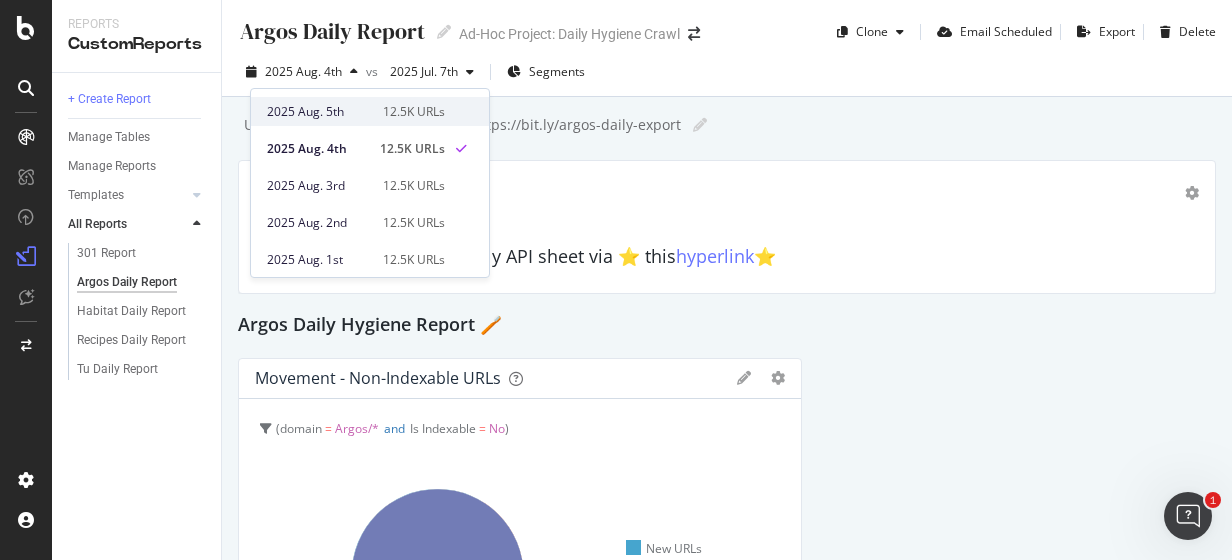click on "[DATE] [MONTH]. [DAY]th [NUM] URLs" at bounding box center (370, 111) 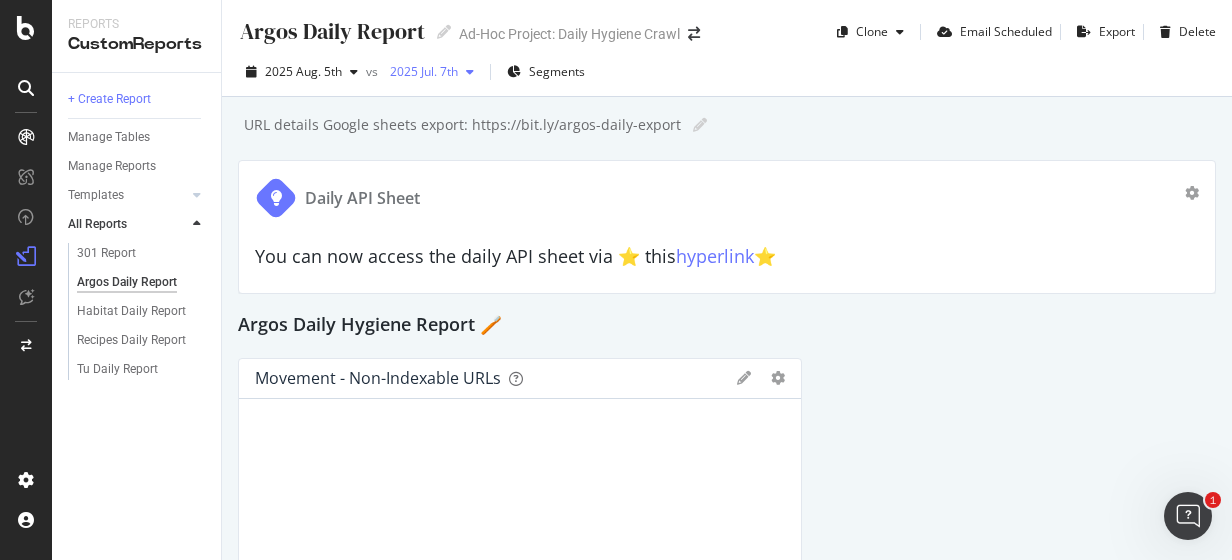 click on "2025 Jul. 7th" at bounding box center [432, 72] 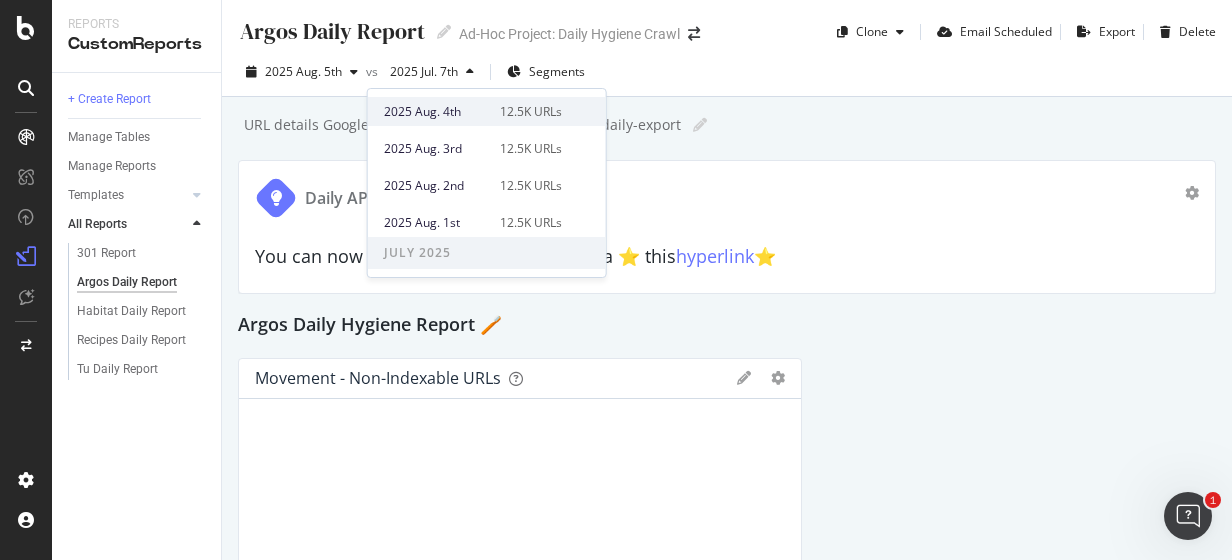 click on "2025 Aug. 4th" at bounding box center [436, 112] 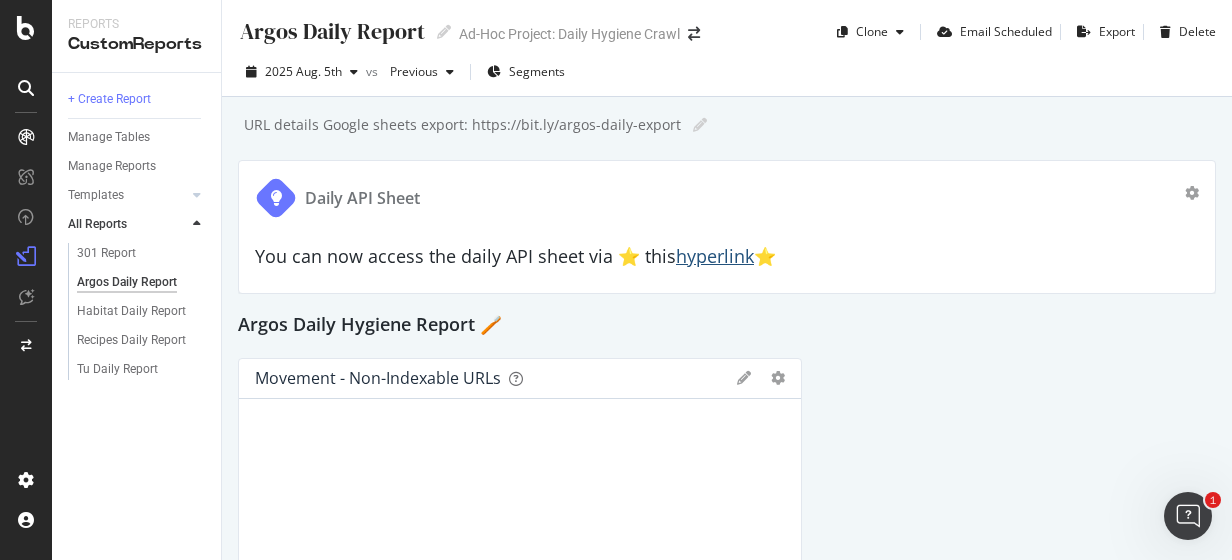 click on "hyperlink" at bounding box center [715, 256] 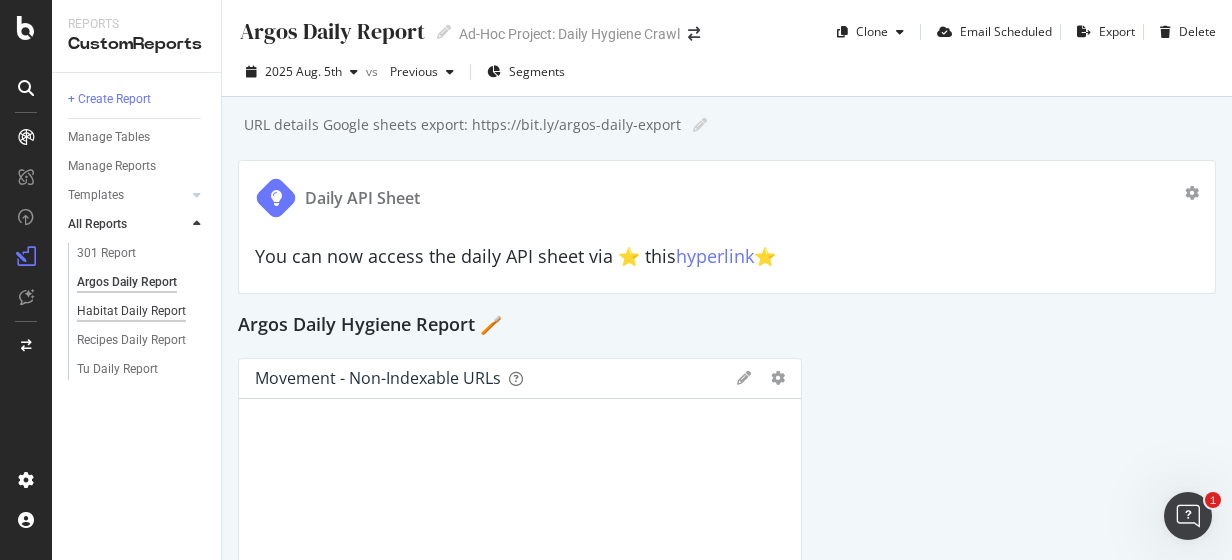 click on "Habitat Daily Report" at bounding box center (131, 311) 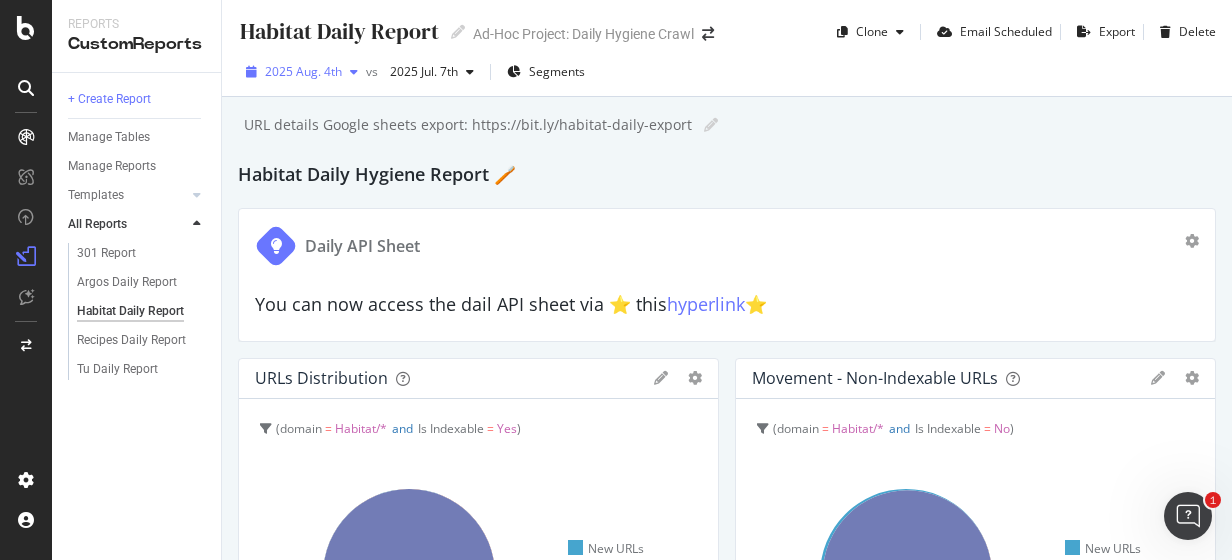 click on "2025 Aug. 4th" at bounding box center [302, 72] 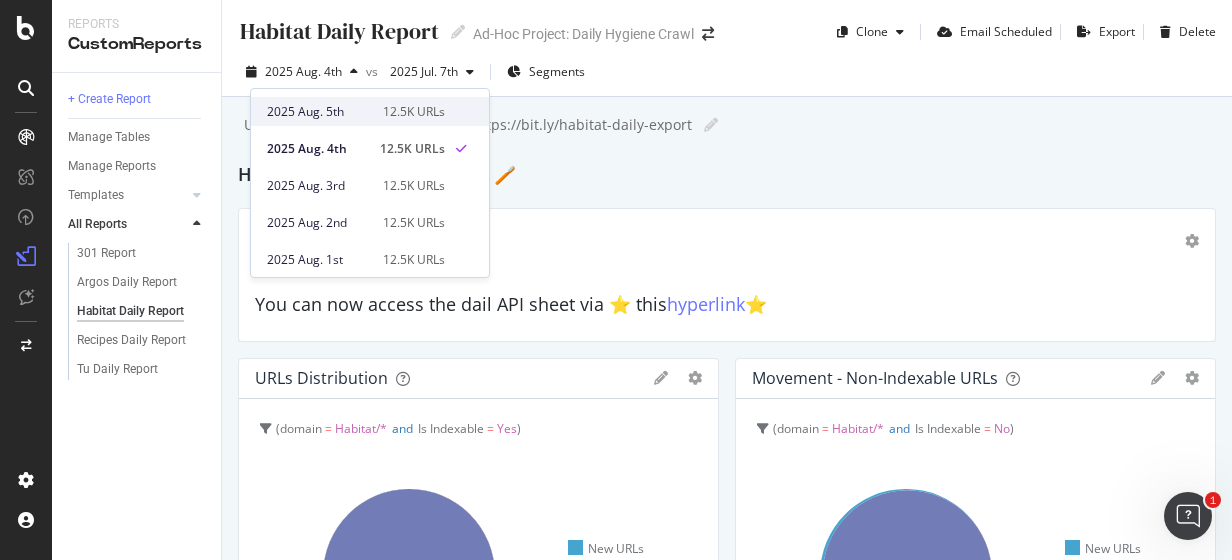 click on "2025 Aug. 5th" at bounding box center (319, 112) 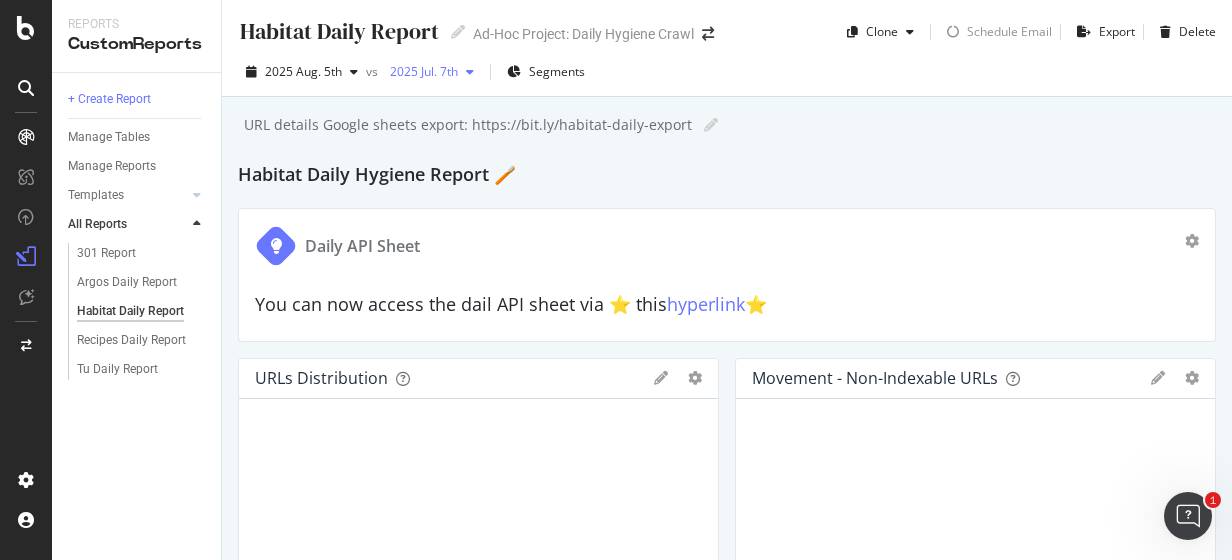 click on "2025 Jul. 7th" at bounding box center (420, 71) 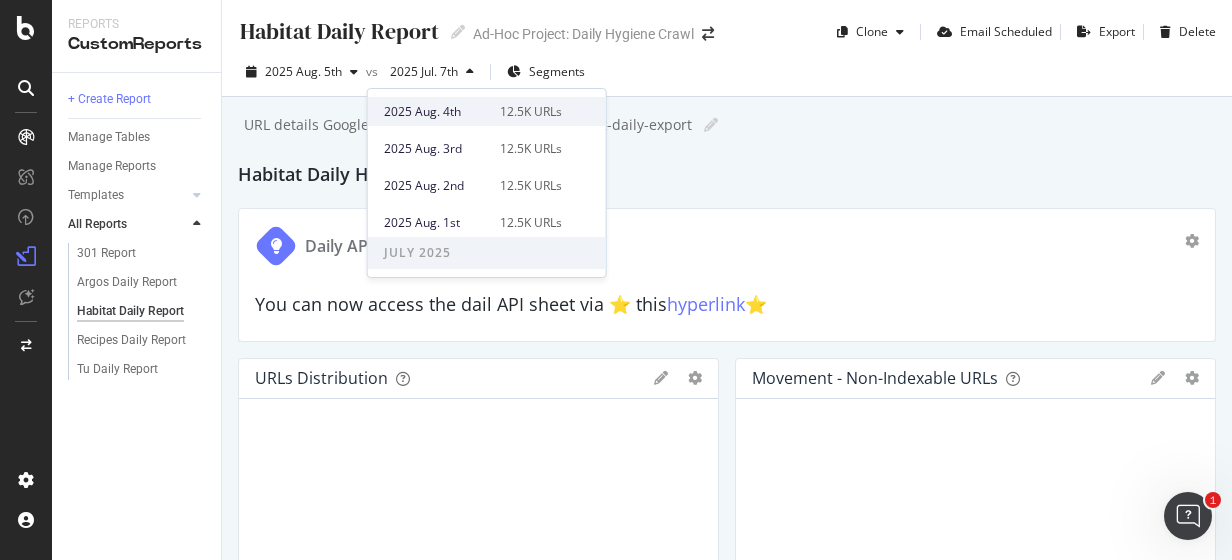 click on "2025 Aug. 4th" at bounding box center [436, 112] 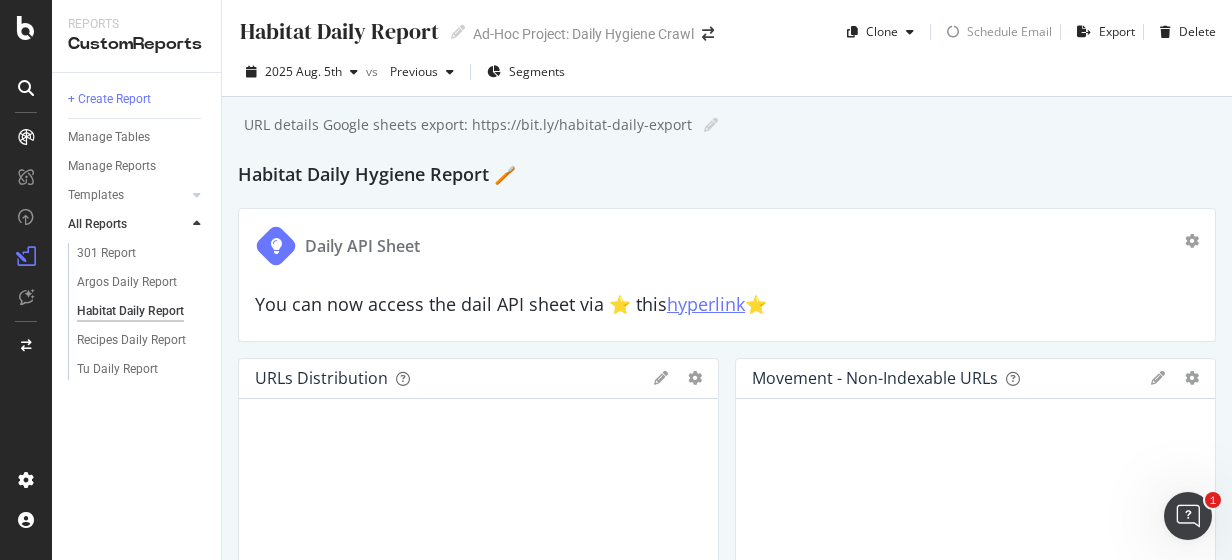 click on "hyperlink" at bounding box center (706, 304) 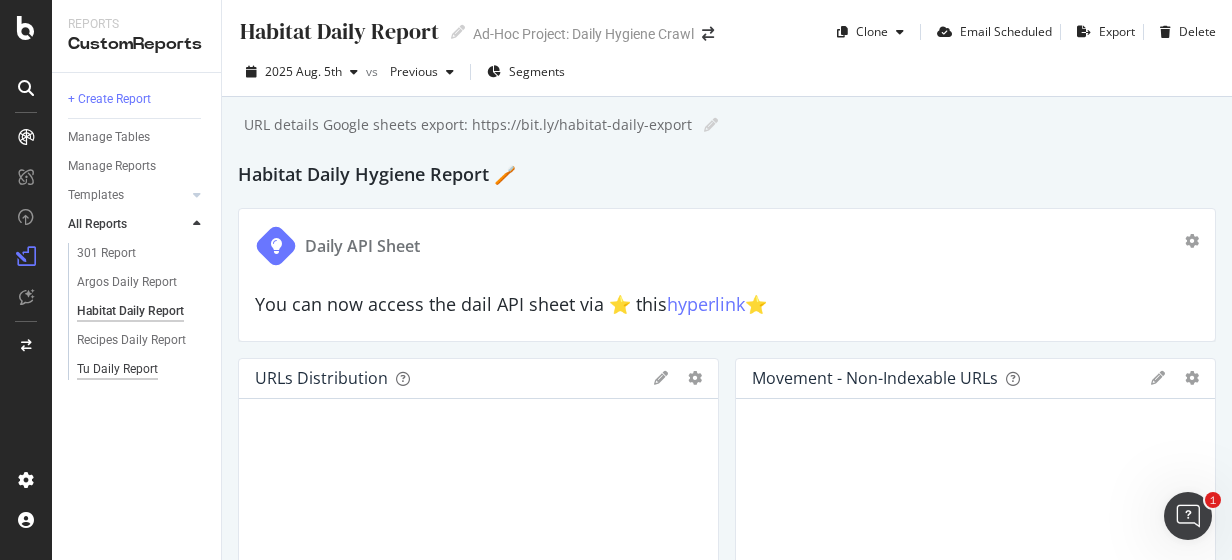 click on "Tu Daily Report" at bounding box center [117, 369] 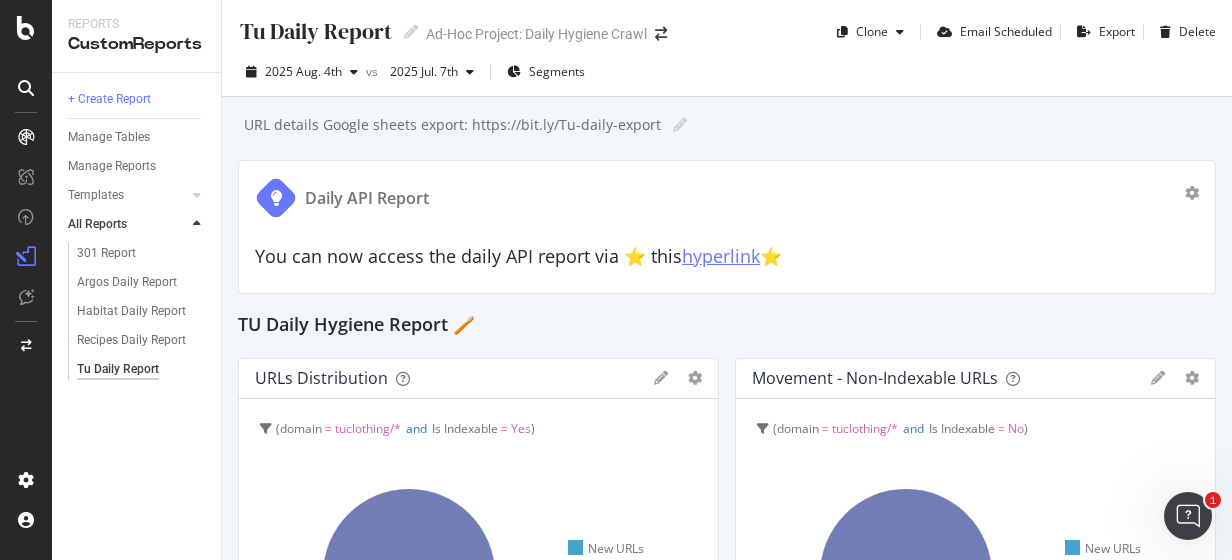 click on "hyperlink" at bounding box center (721, 256) 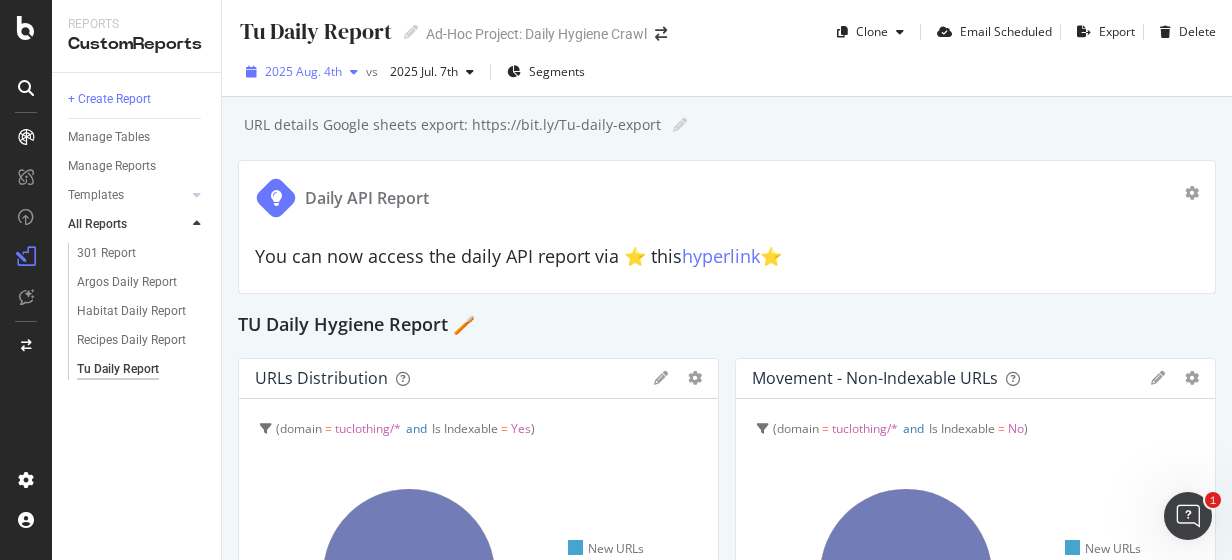 click at bounding box center (354, 72) 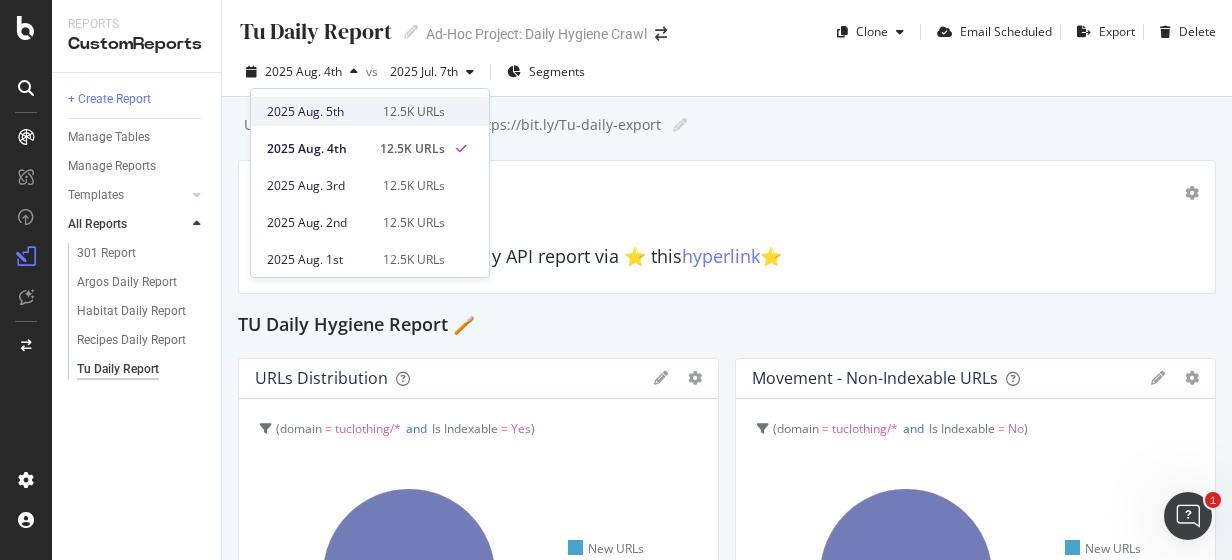 click on "2025 Aug. 5th" at bounding box center (319, 112) 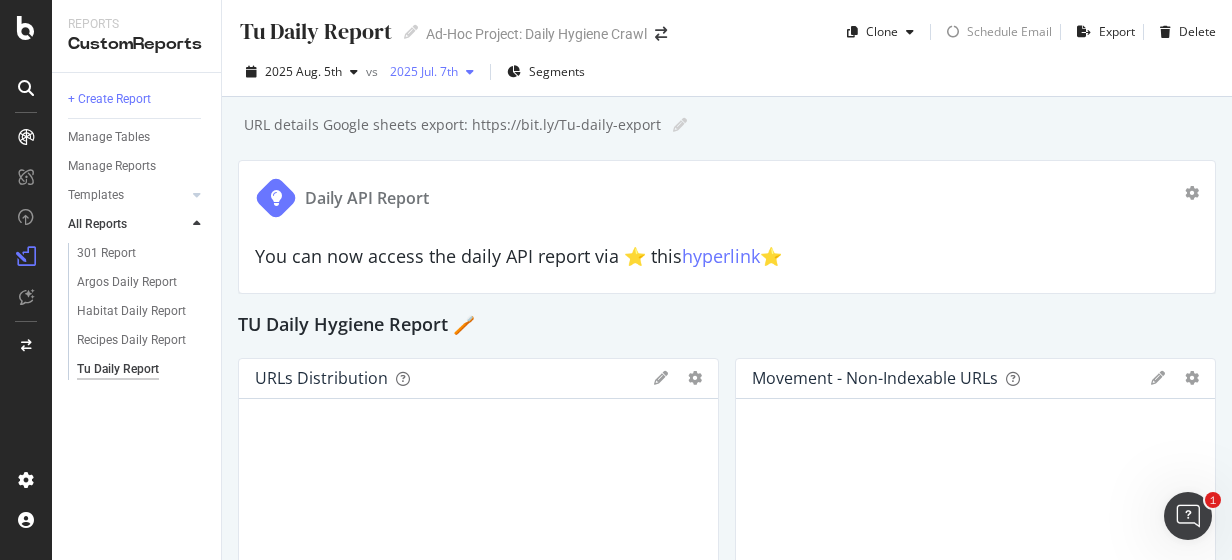 click on "2025 Jul. 7th" at bounding box center [420, 71] 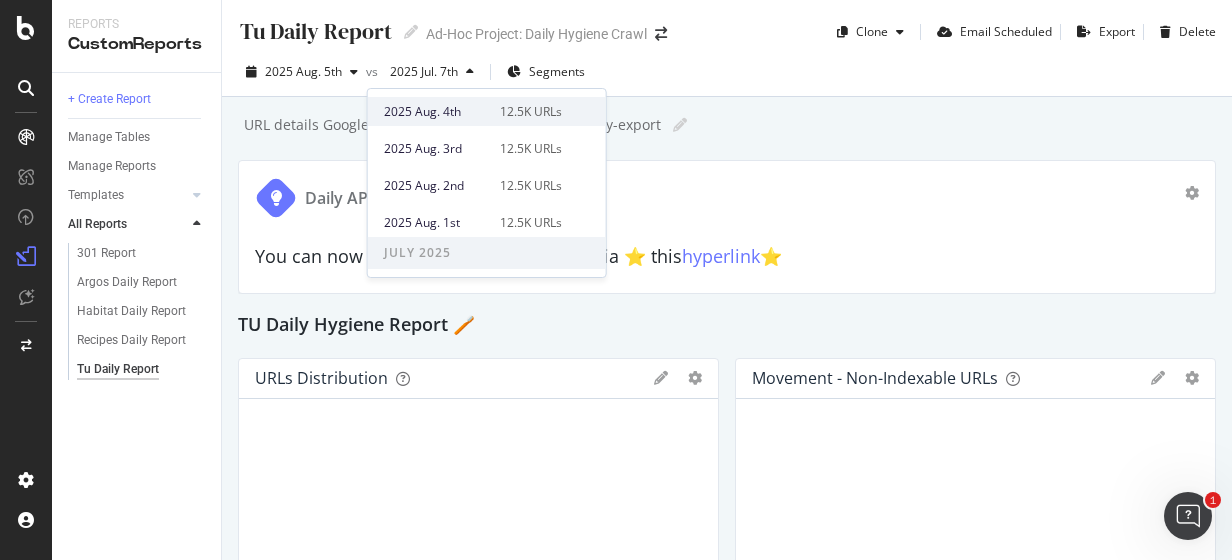 click on "2025 Aug. 4th" at bounding box center [436, 112] 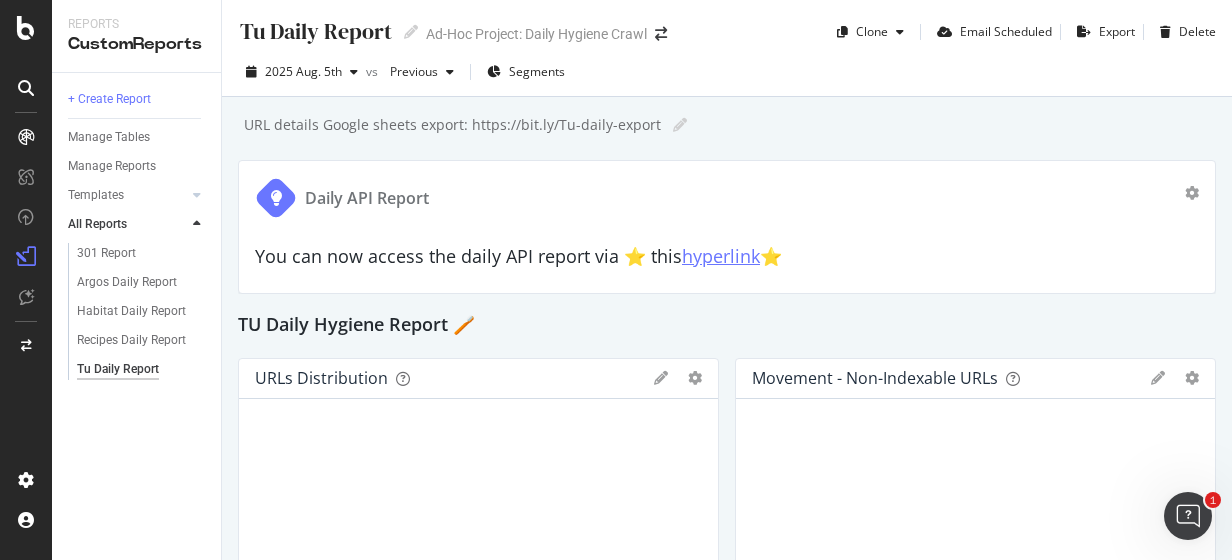 click on "hyperlink" at bounding box center [721, 256] 